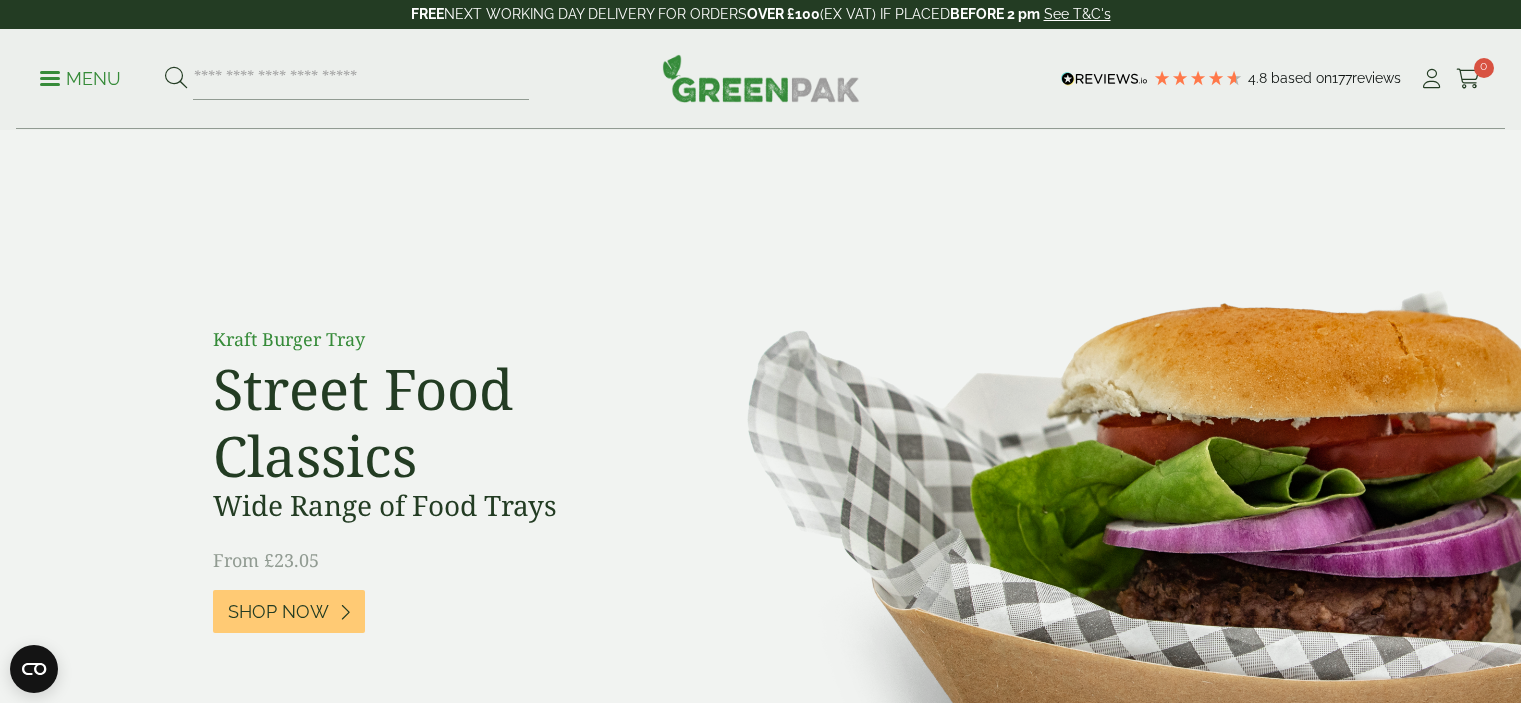 click at bounding box center (1431, 79) 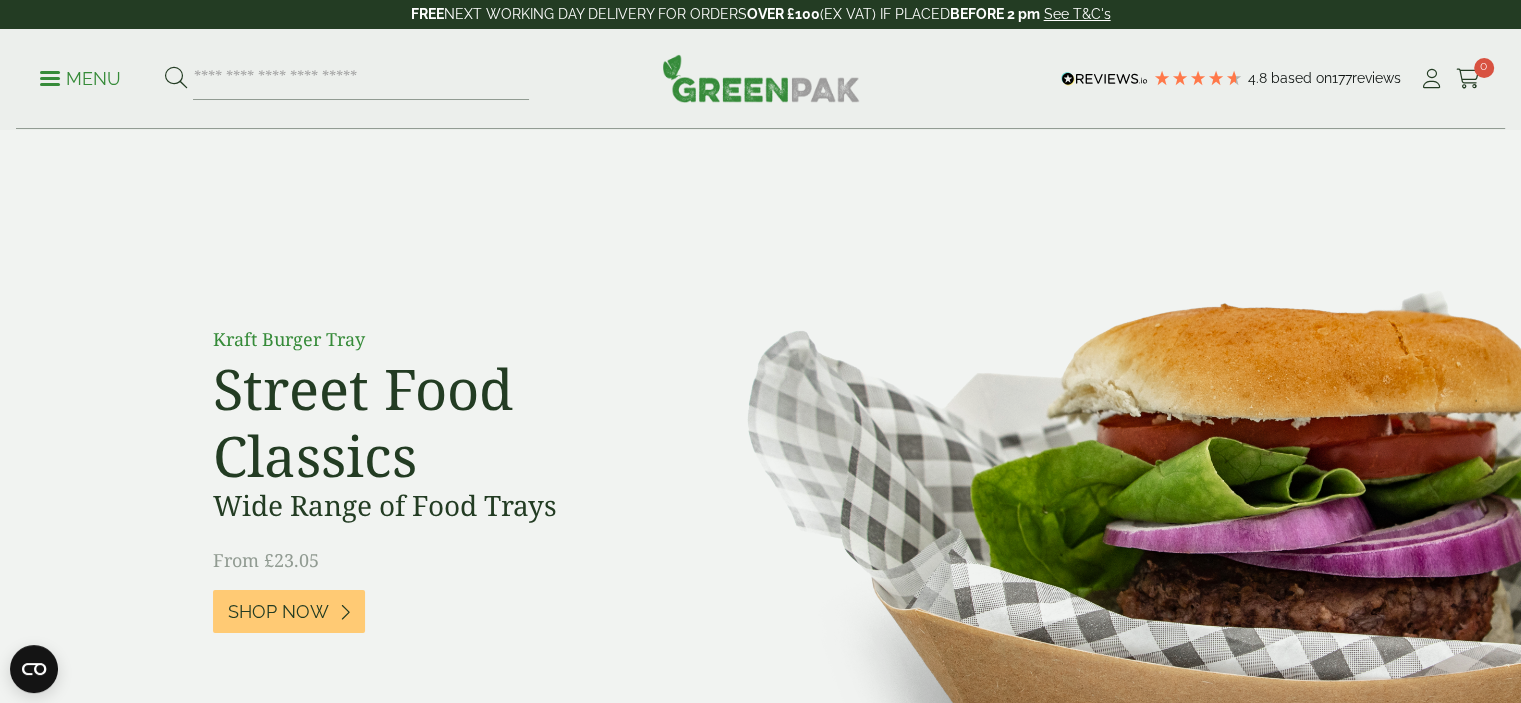 scroll, scrollTop: 0, scrollLeft: 0, axis: both 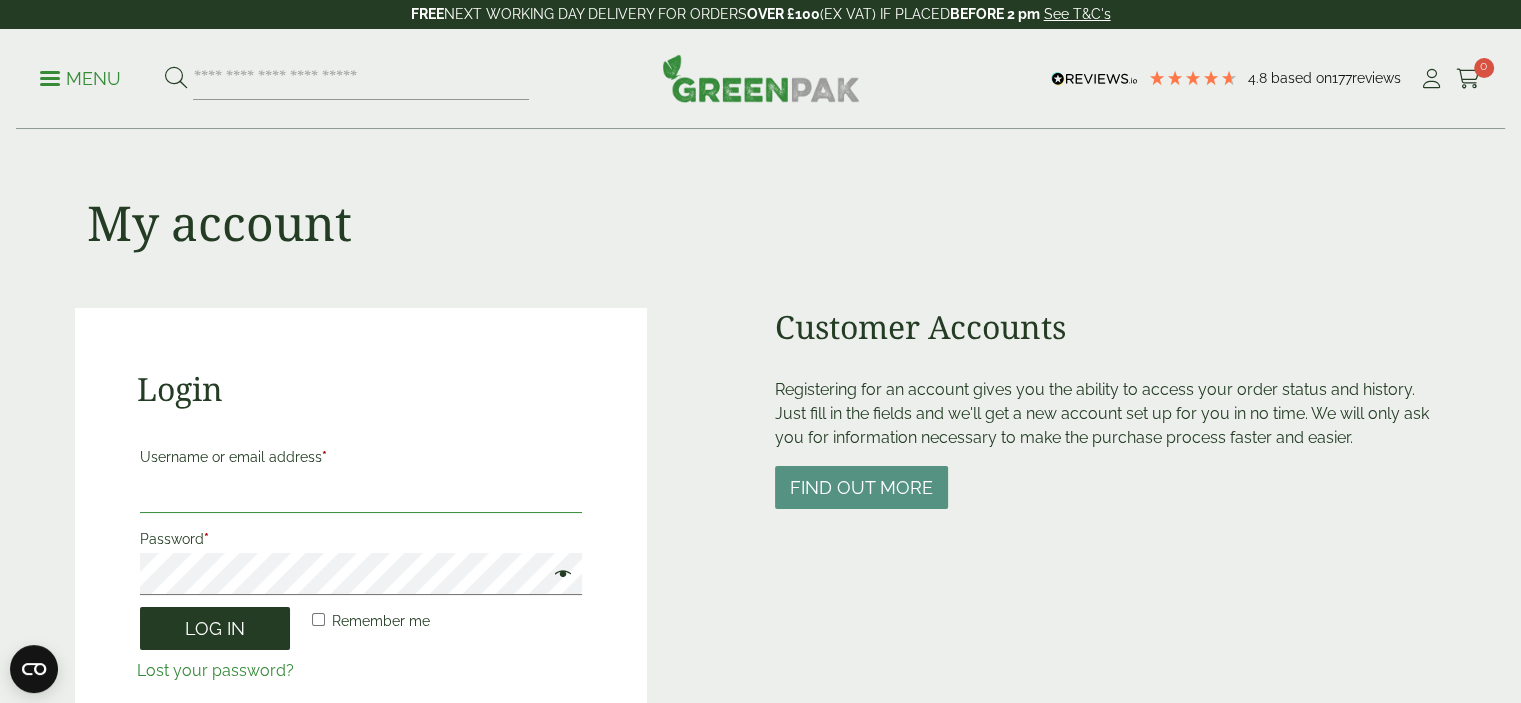 type on "**********" 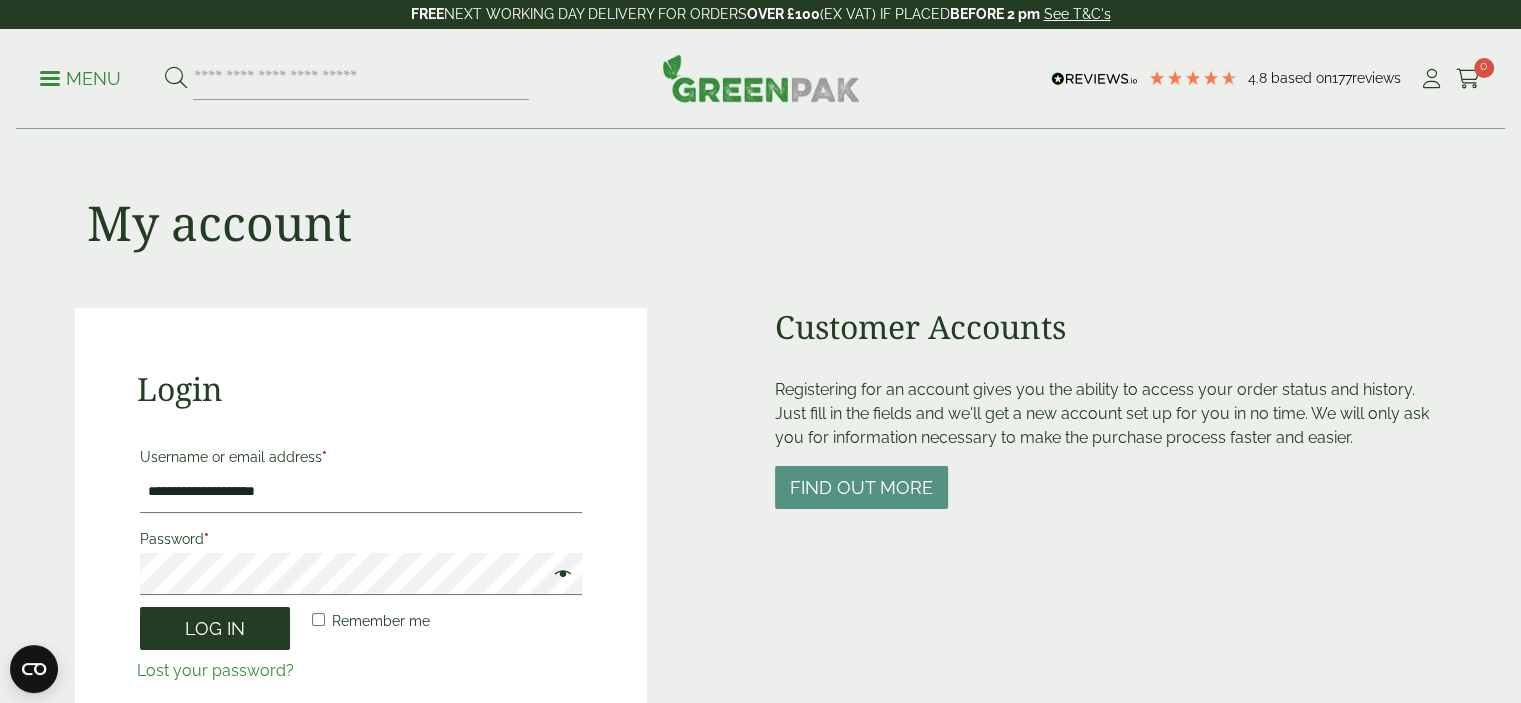 click on "Log in" at bounding box center [215, 628] 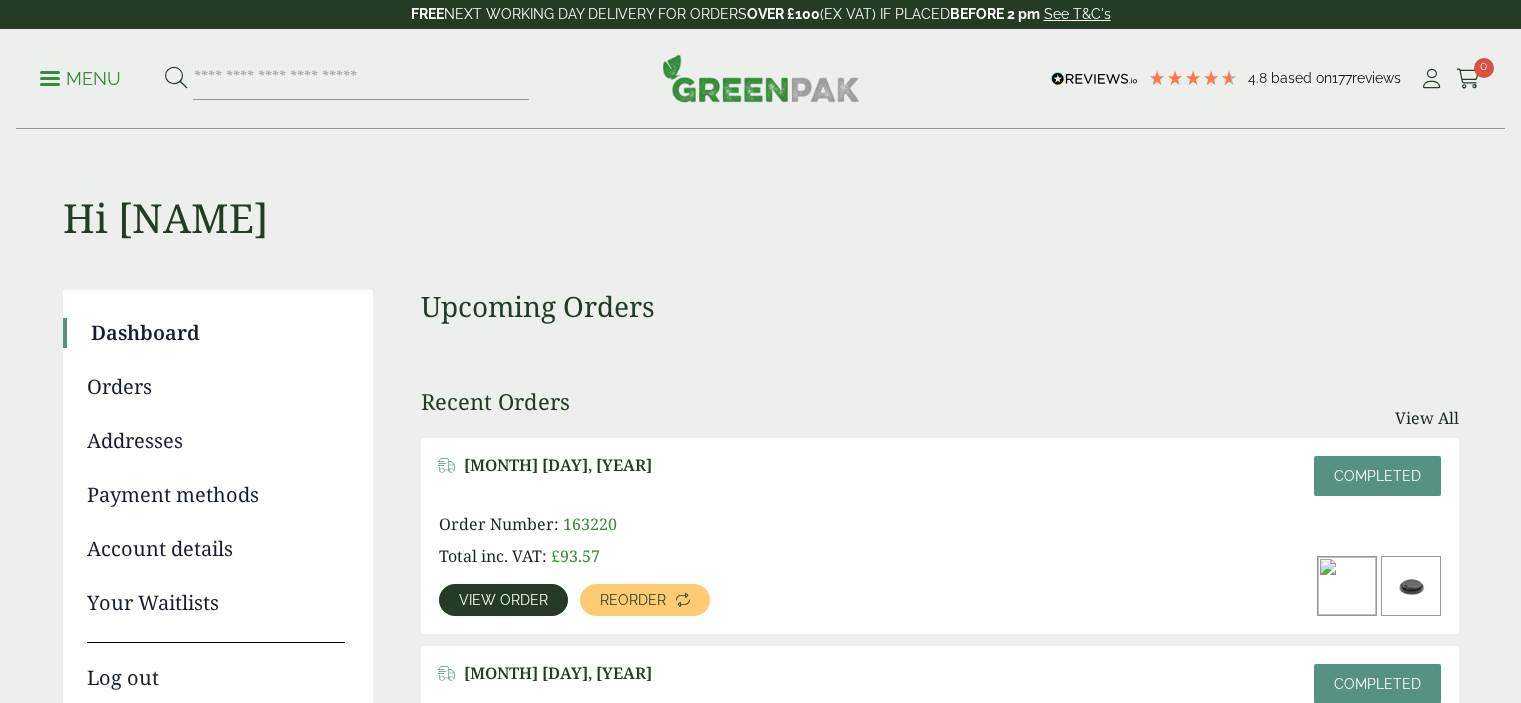 scroll, scrollTop: 0, scrollLeft: 0, axis: both 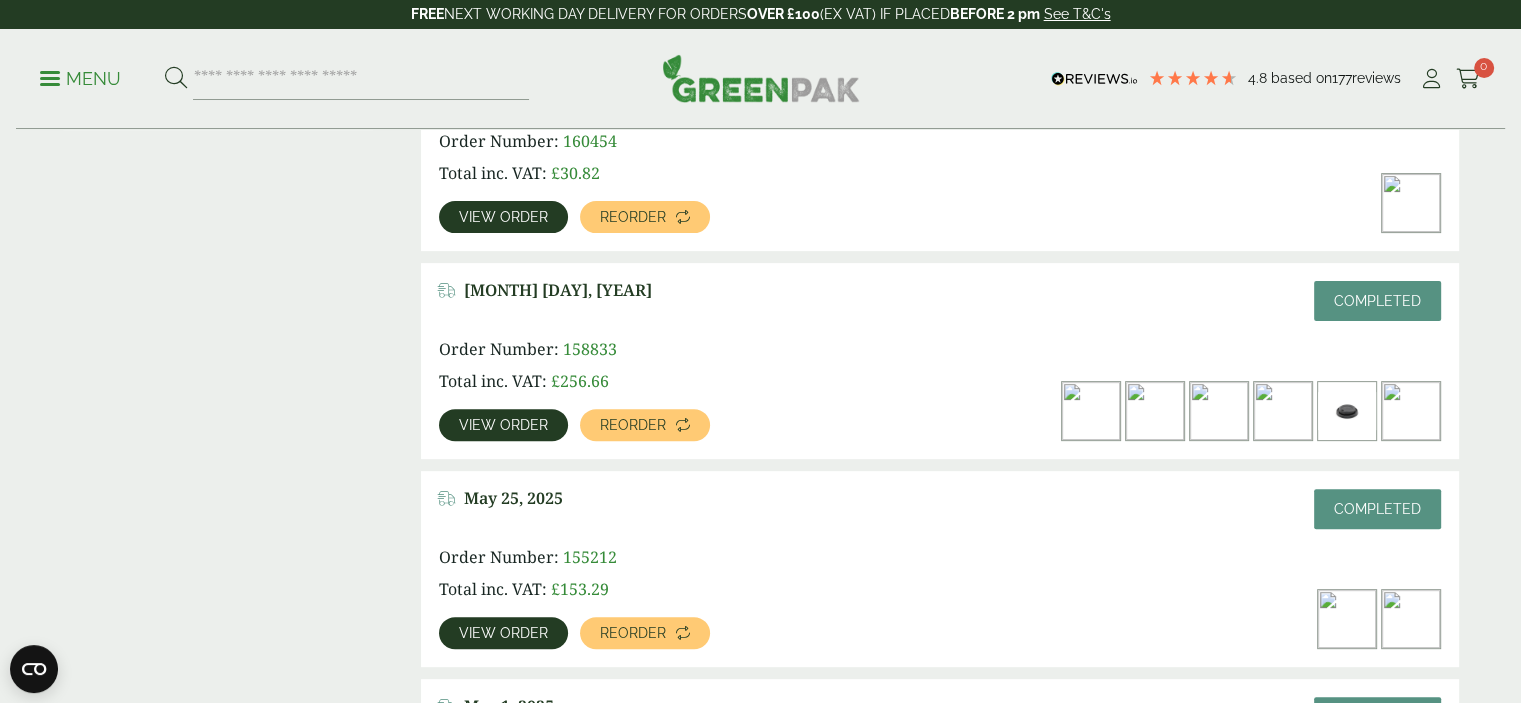 click on "View order" at bounding box center (503, 425) 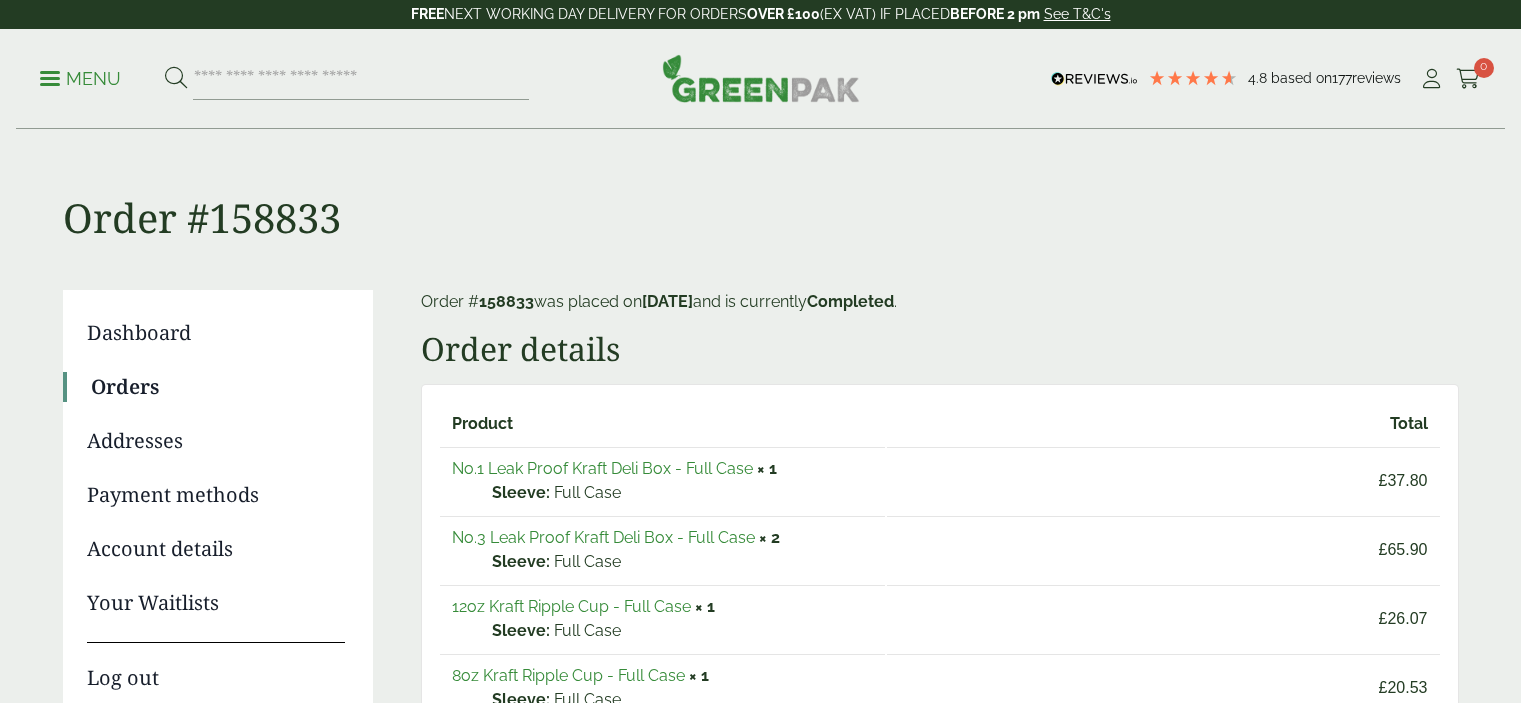 scroll, scrollTop: 0, scrollLeft: 0, axis: both 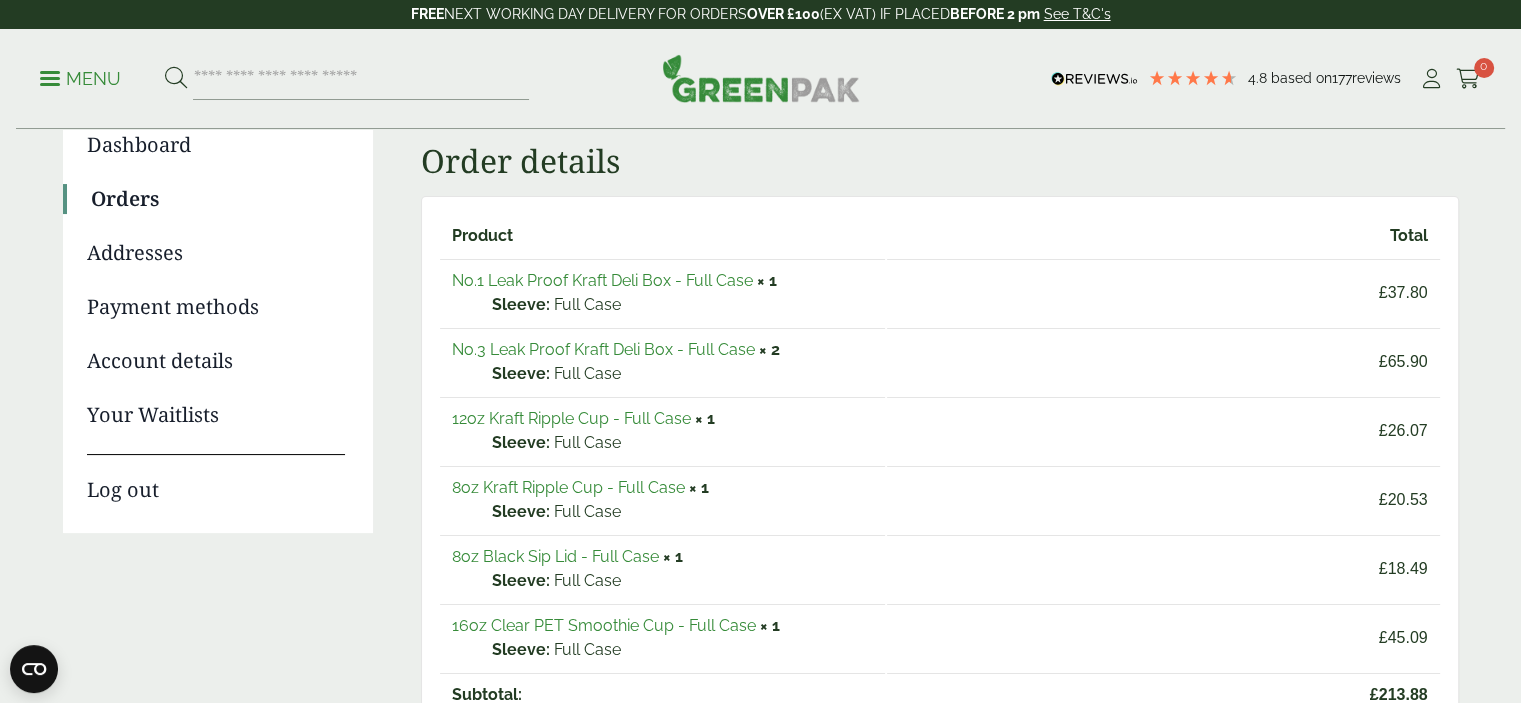 click on "No.1 Leak Proof Kraft Deli Box - Full Case" at bounding box center (602, 280) 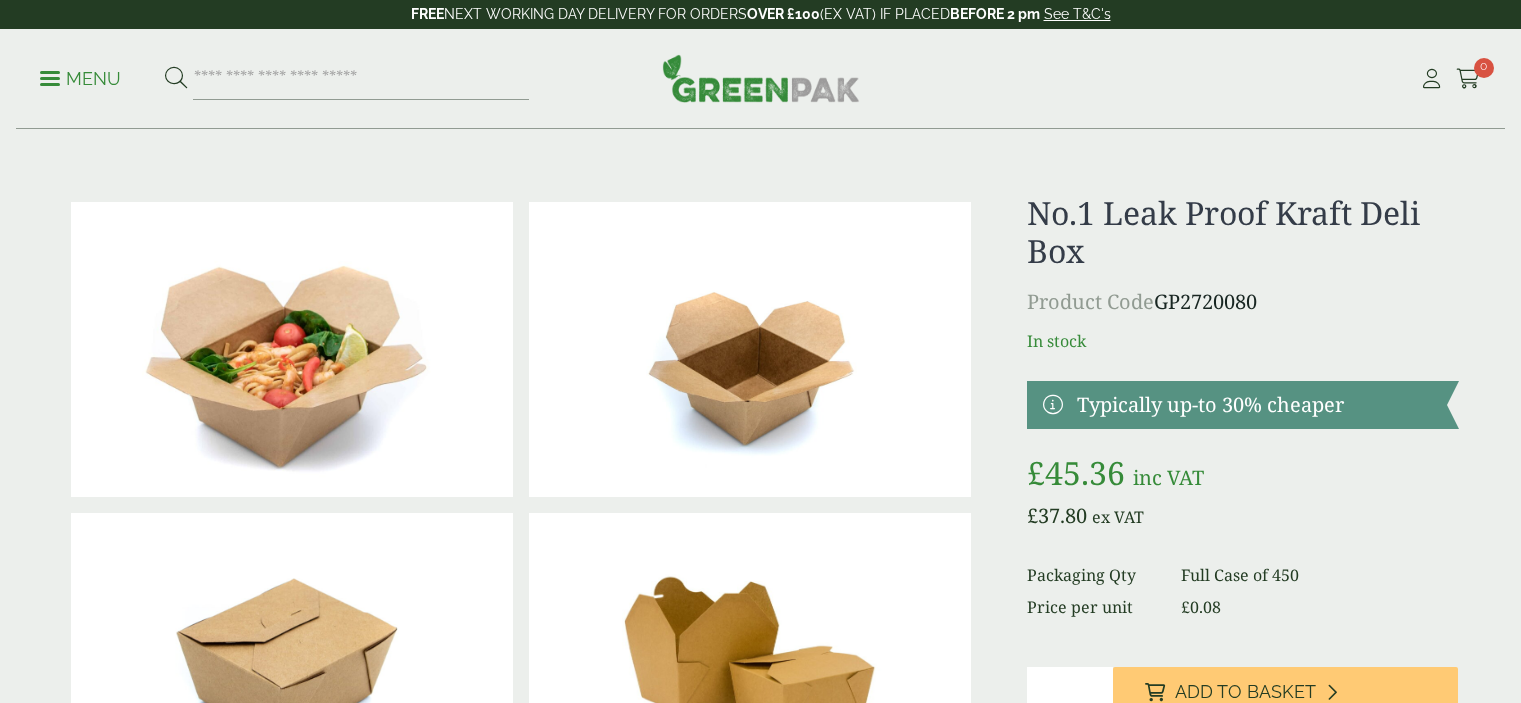 scroll, scrollTop: 0, scrollLeft: 0, axis: both 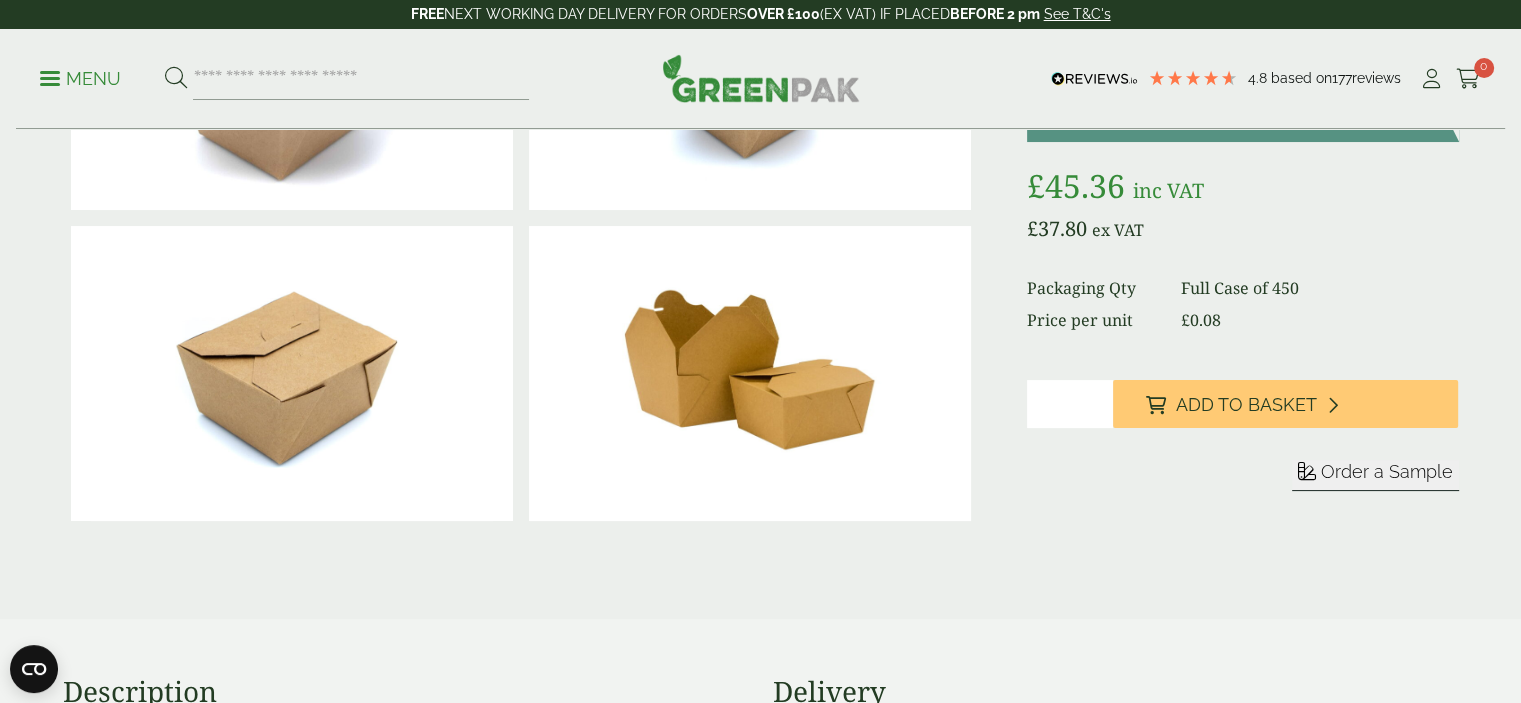 type on "*" 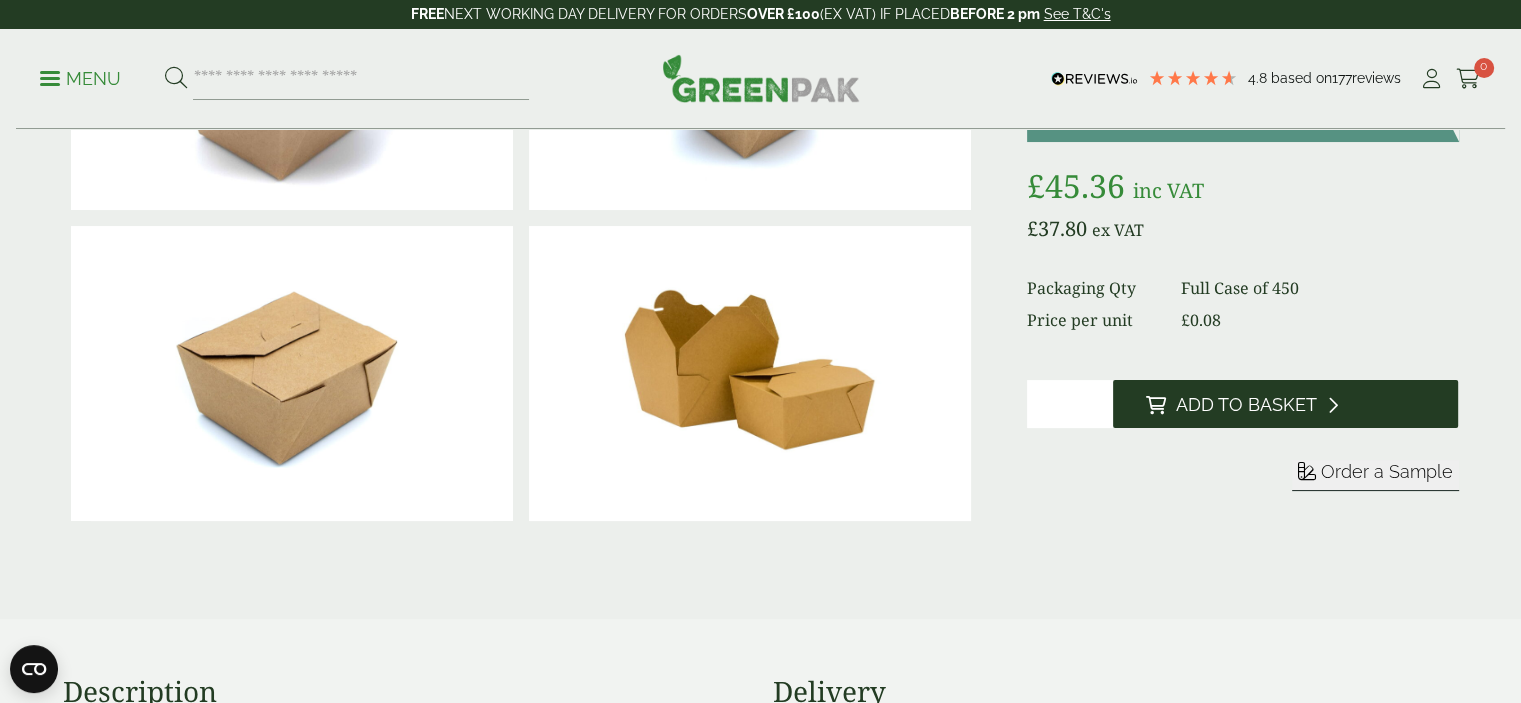 click on "Add to Basket" at bounding box center [1245, 405] 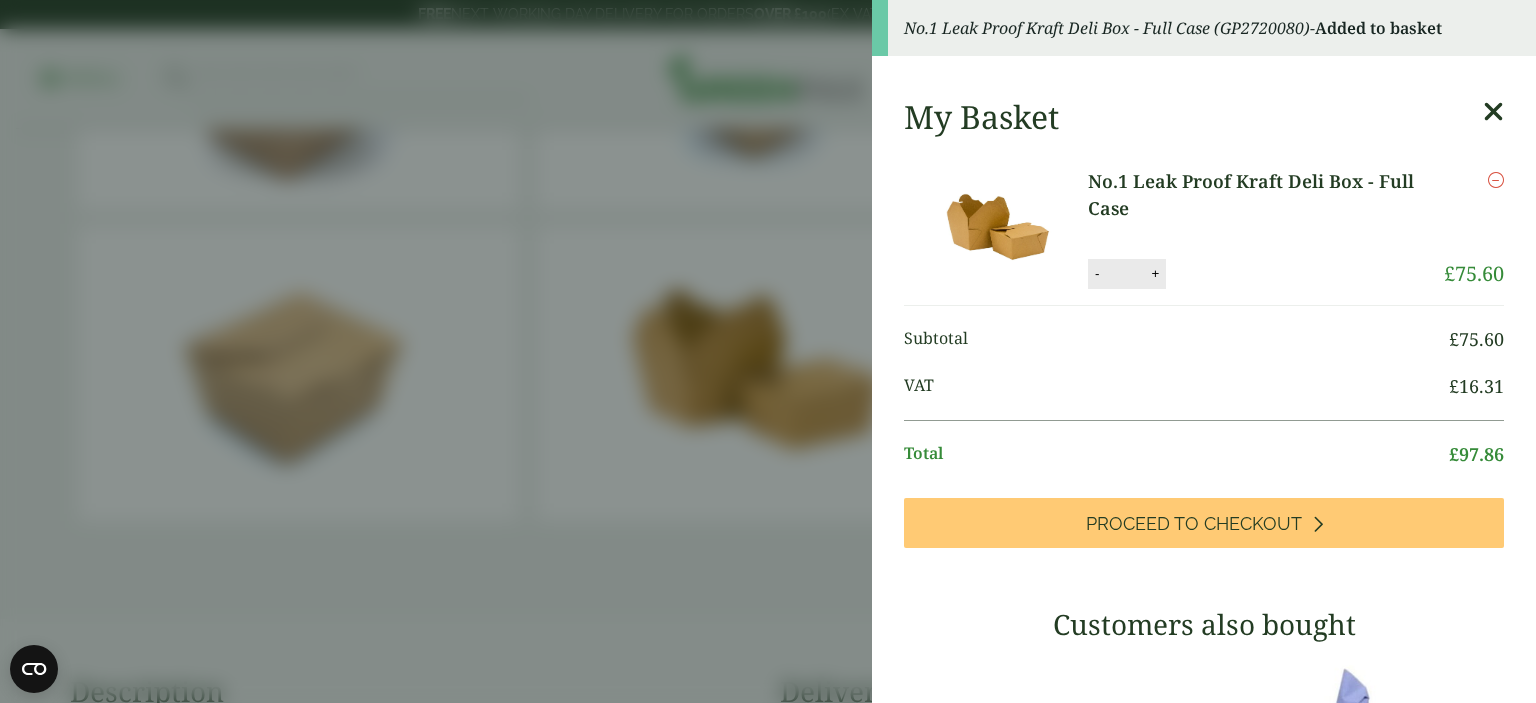 click at bounding box center (1493, 112) 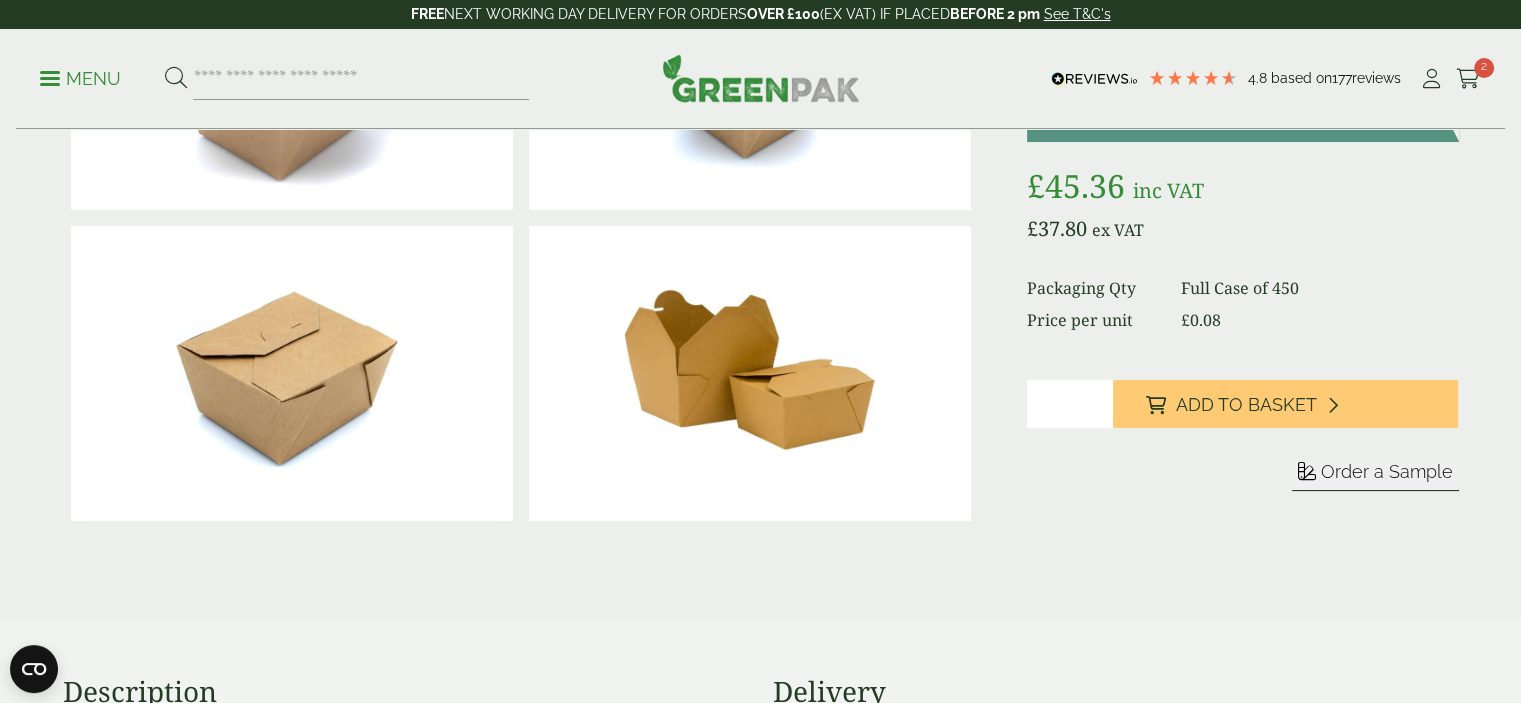 scroll, scrollTop: 0, scrollLeft: 0, axis: both 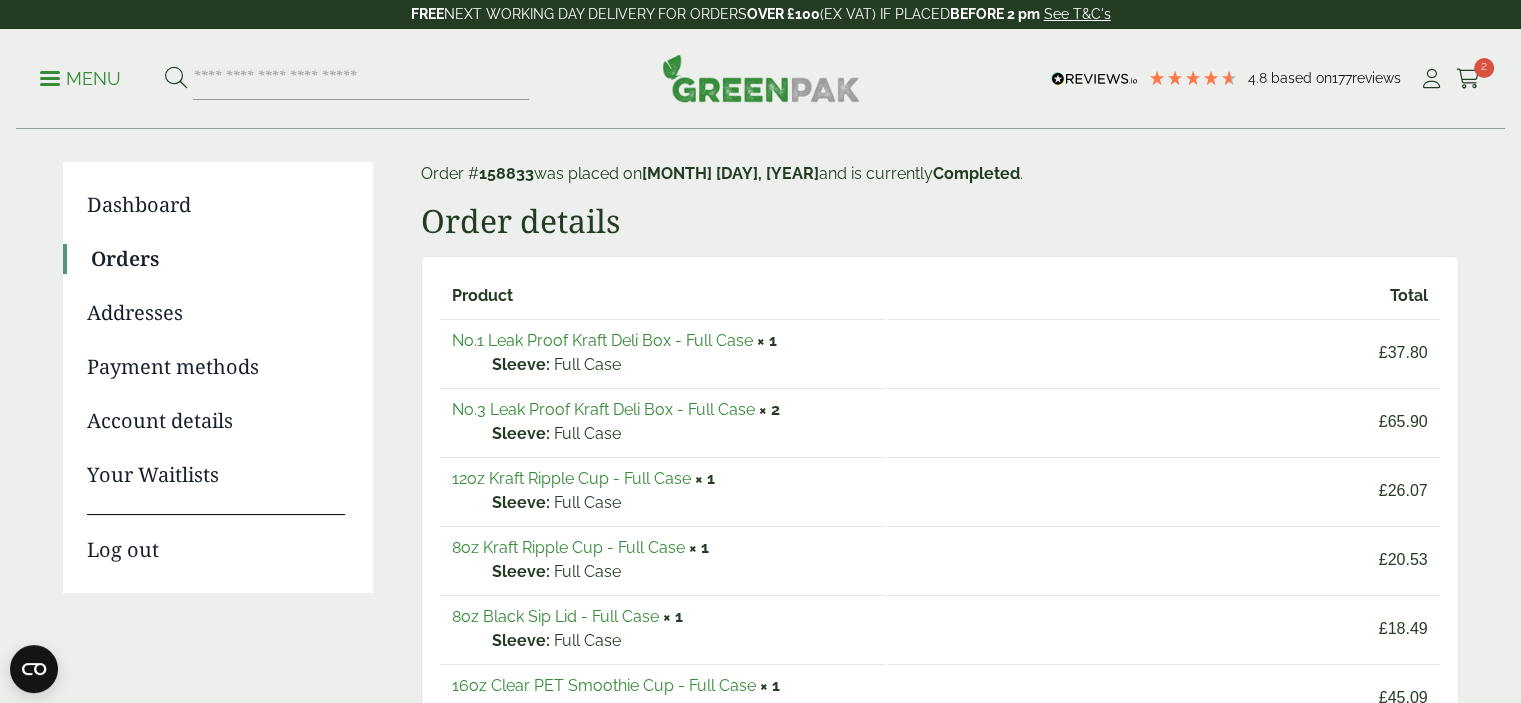 drag, startPoint x: 0, startPoint y: 0, endPoint x: 640, endPoint y: 409, distance: 759.52686 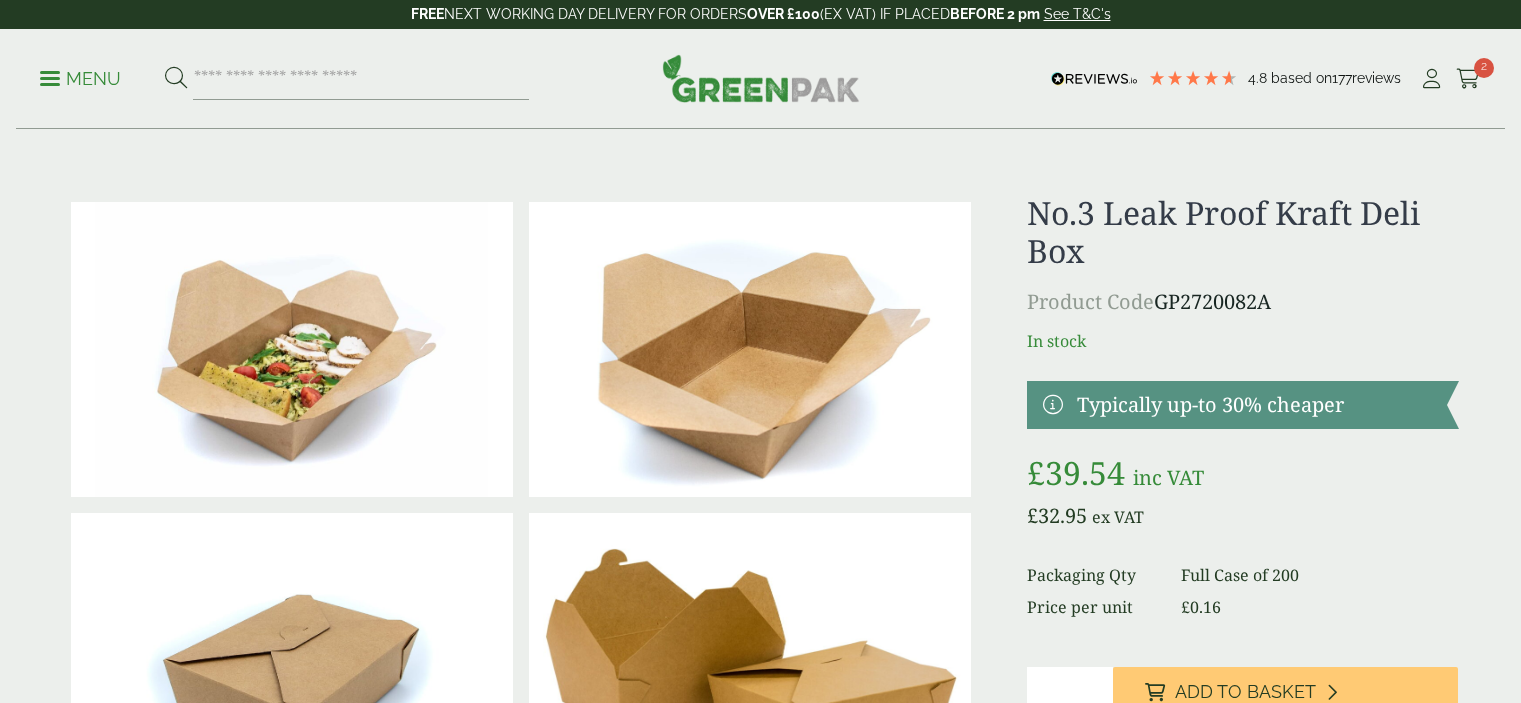 scroll, scrollTop: 0, scrollLeft: 0, axis: both 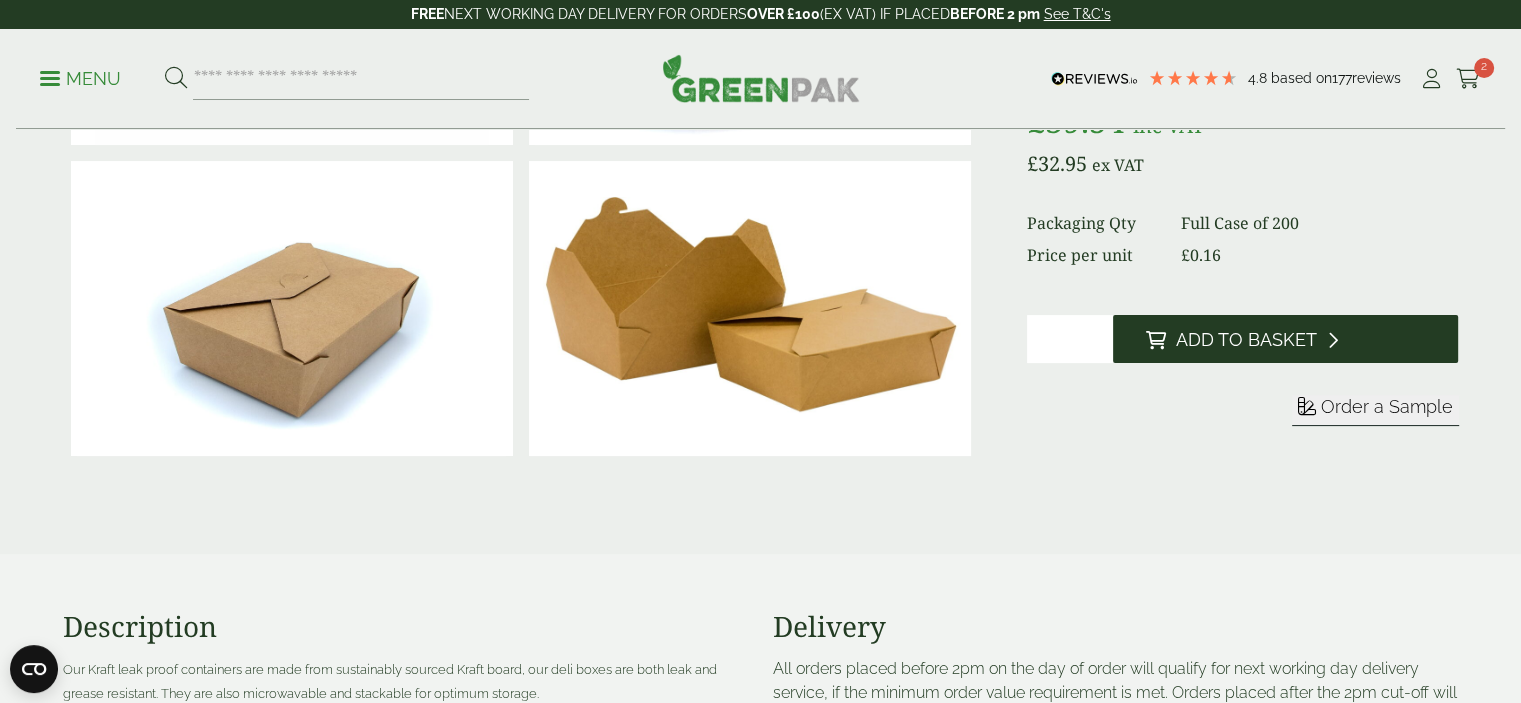 click on "Add to Basket" at bounding box center (1285, 339) 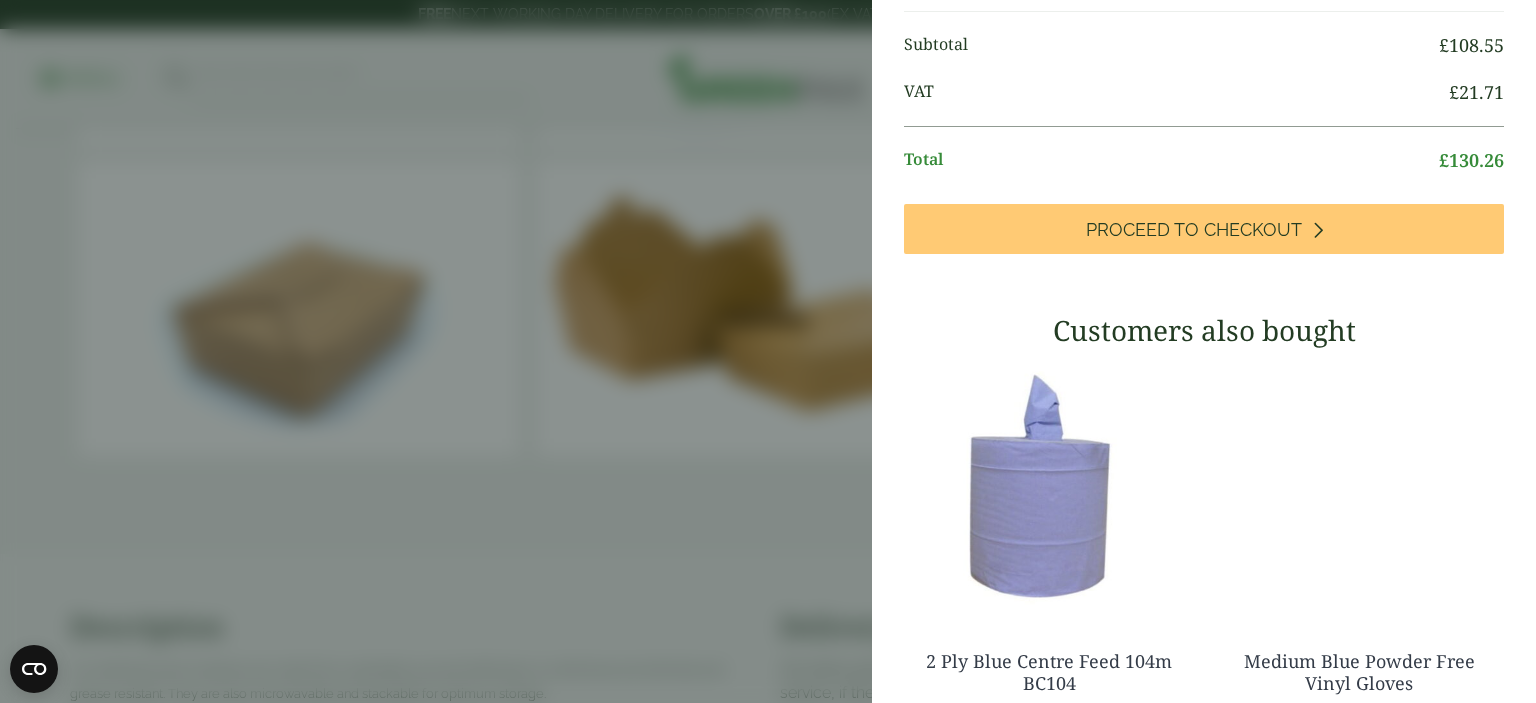 scroll, scrollTop: 404, scrollLeft: 0, axis: vertical 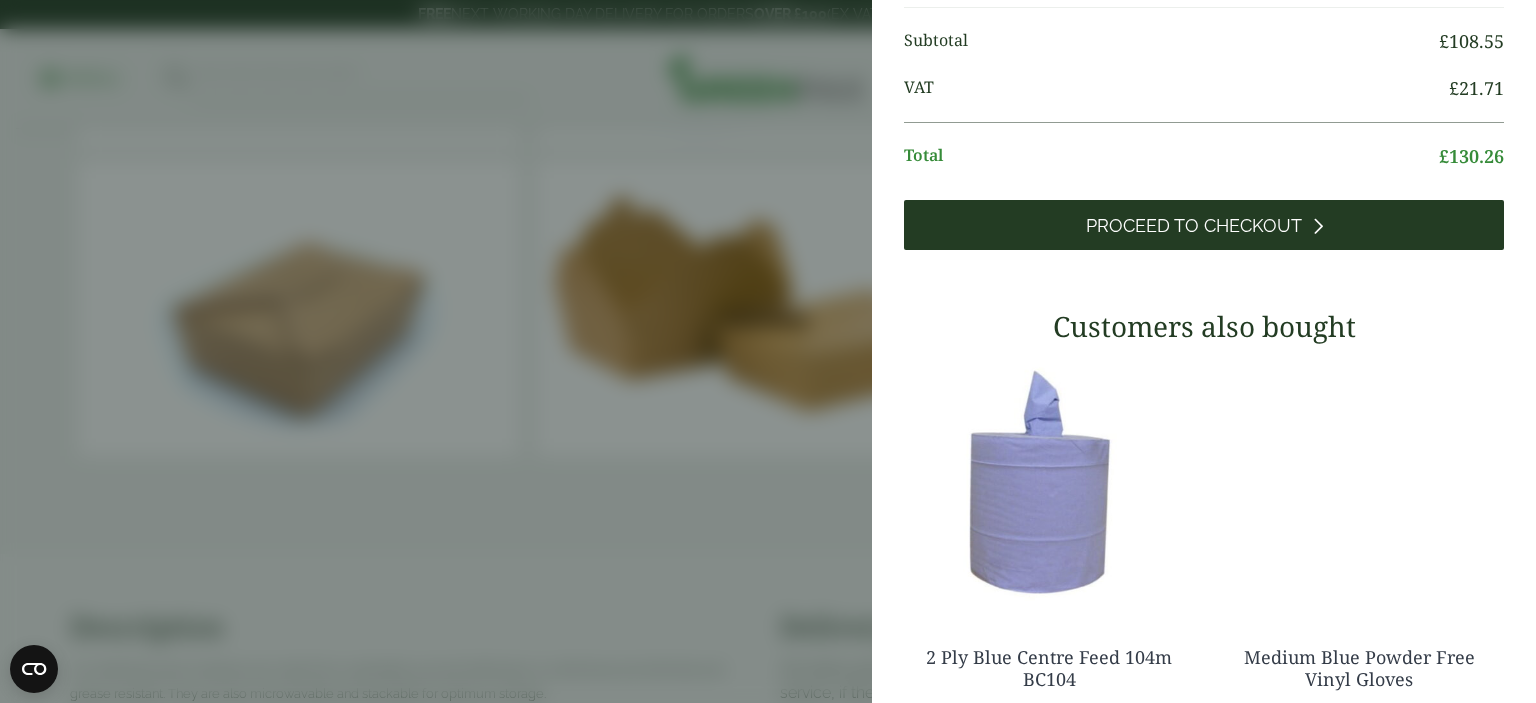click on "Proceed to Checkout" at bounding box center (1194, 226) 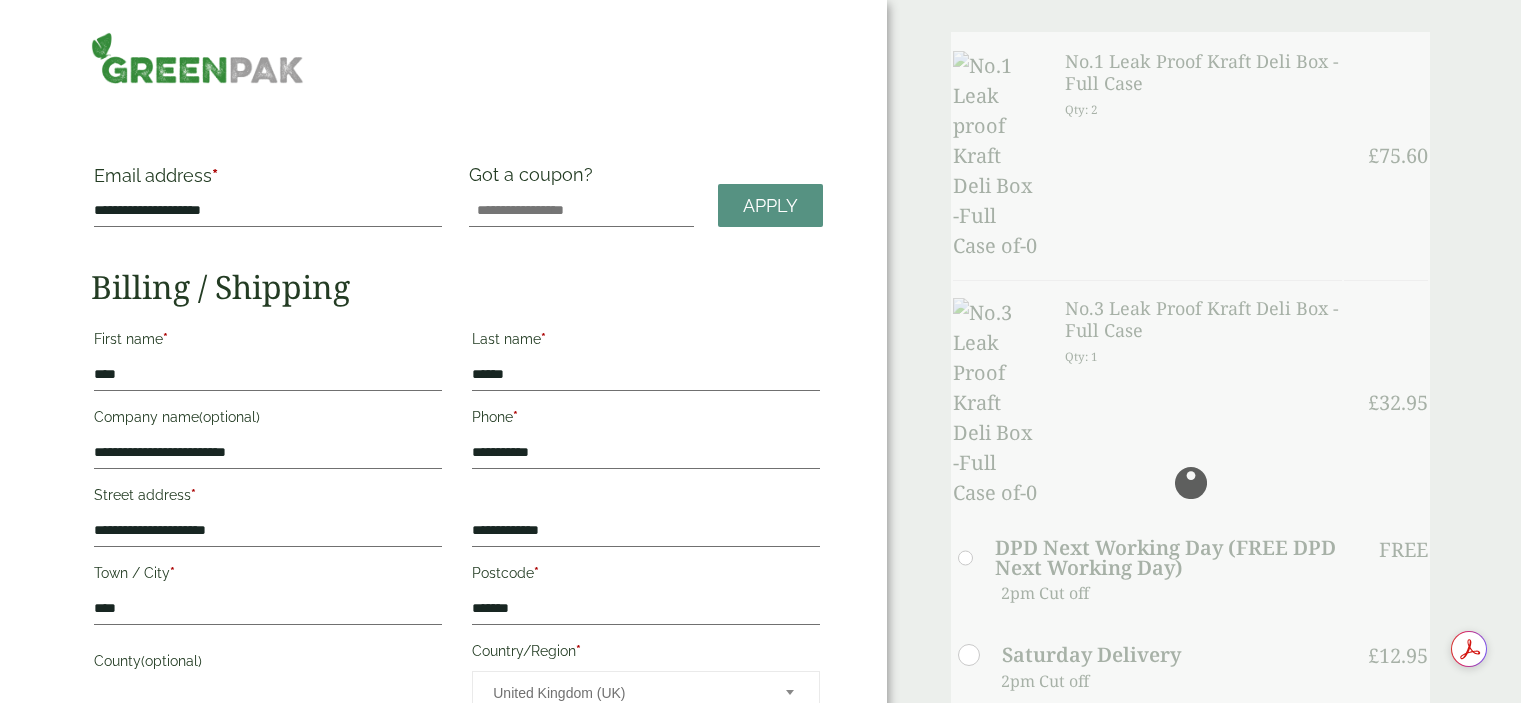 scroll, scrollTop: 0, scrollLeft: 0, axis: both 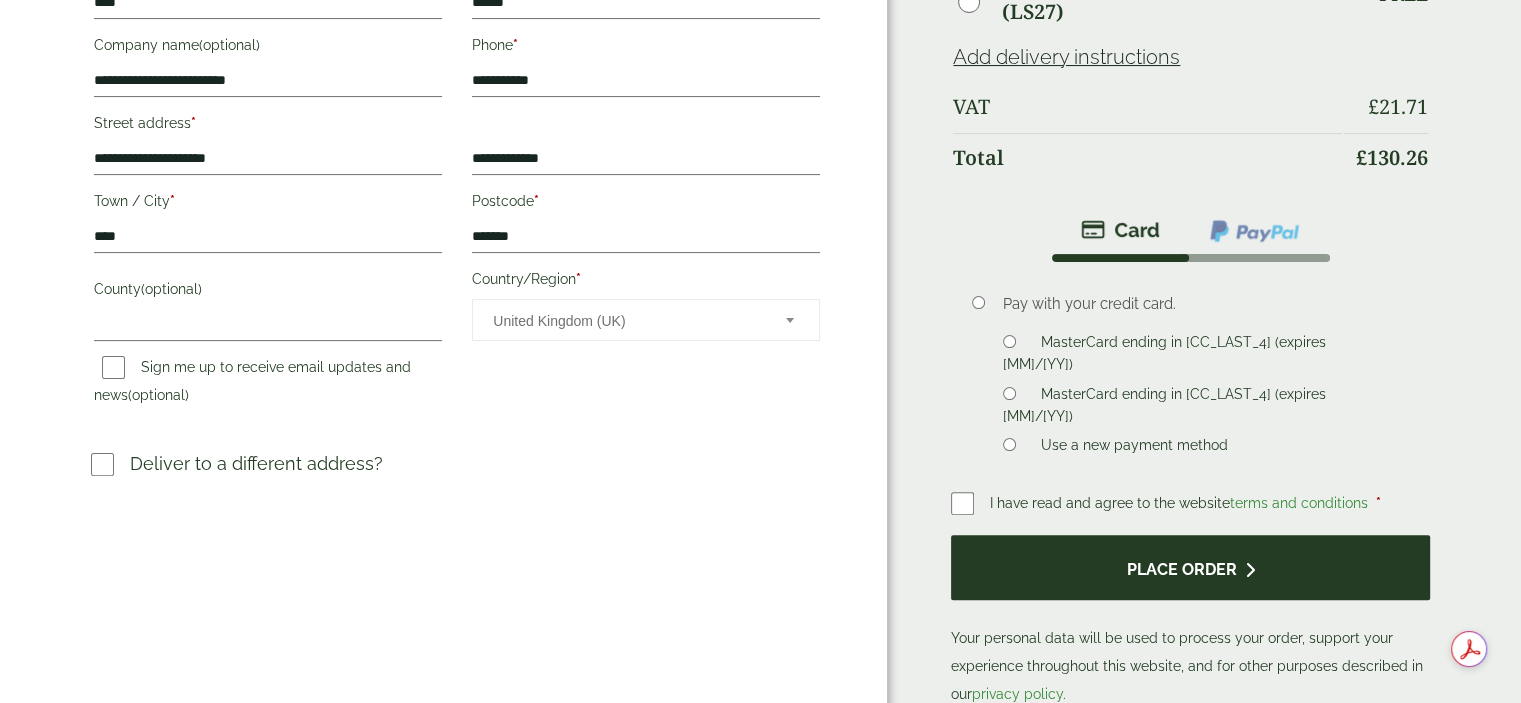 click on "Place order" at bounding box center (1190, 567) 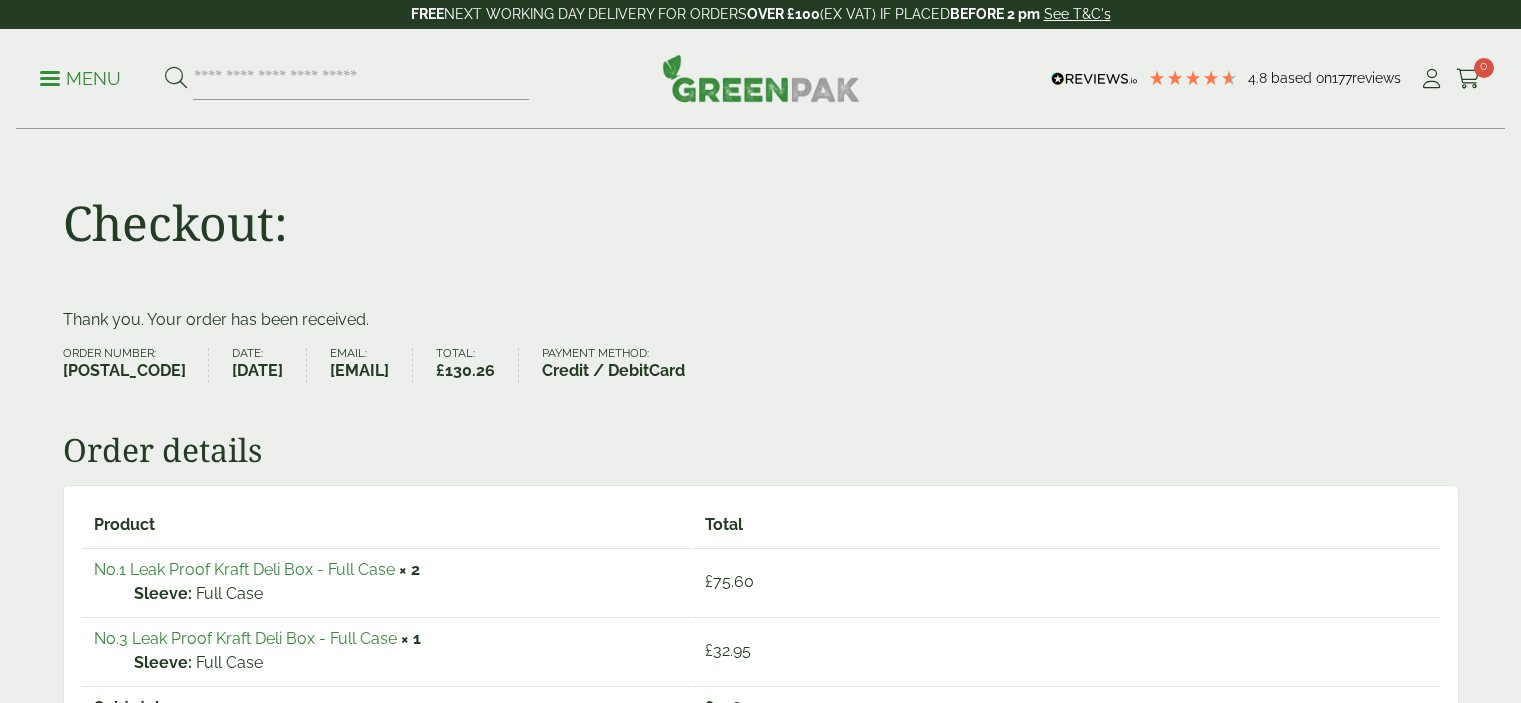 scroll, scrollTop: 0, scrollLeft: 0, axis: both 